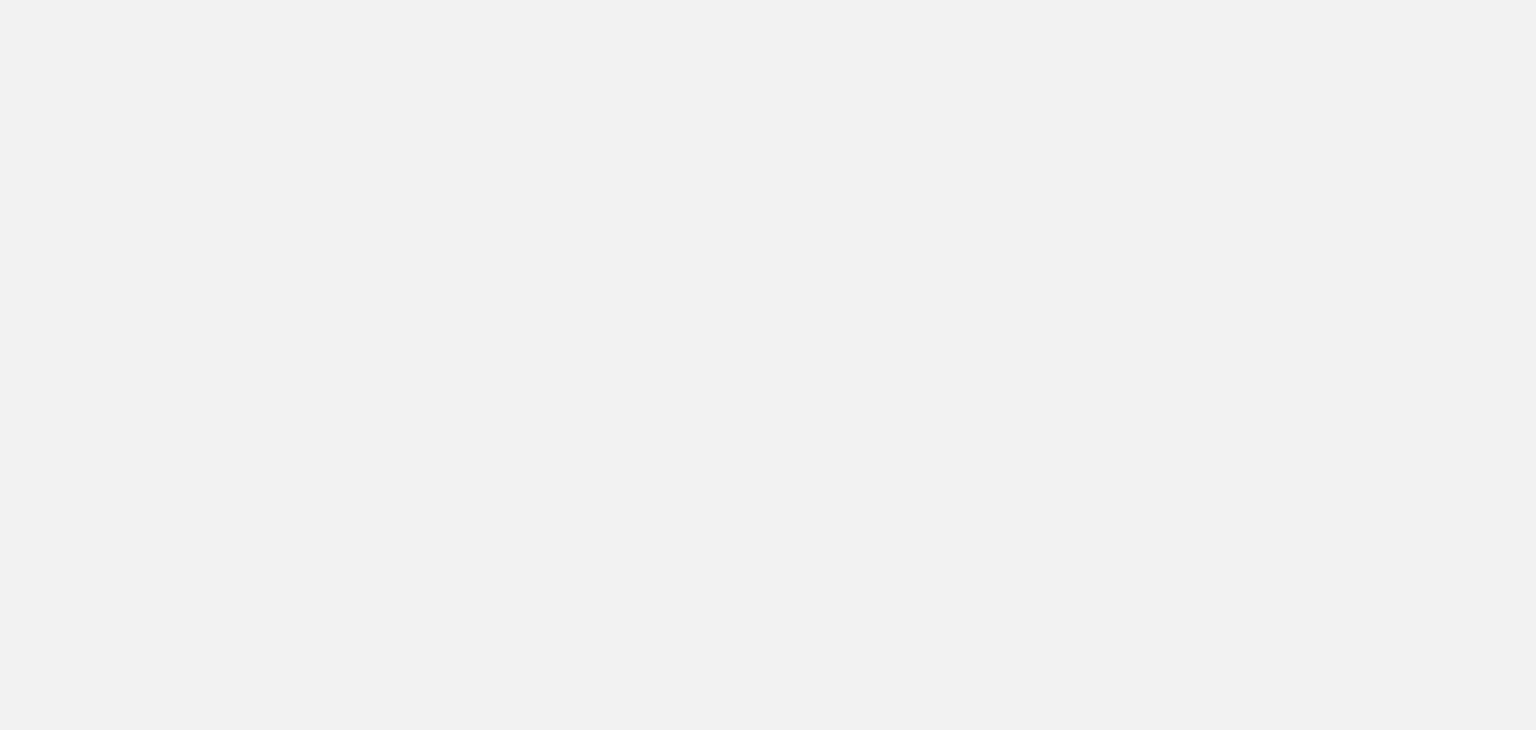 scroll, scrollTop: 0, scrollLeft: 0, axis: both 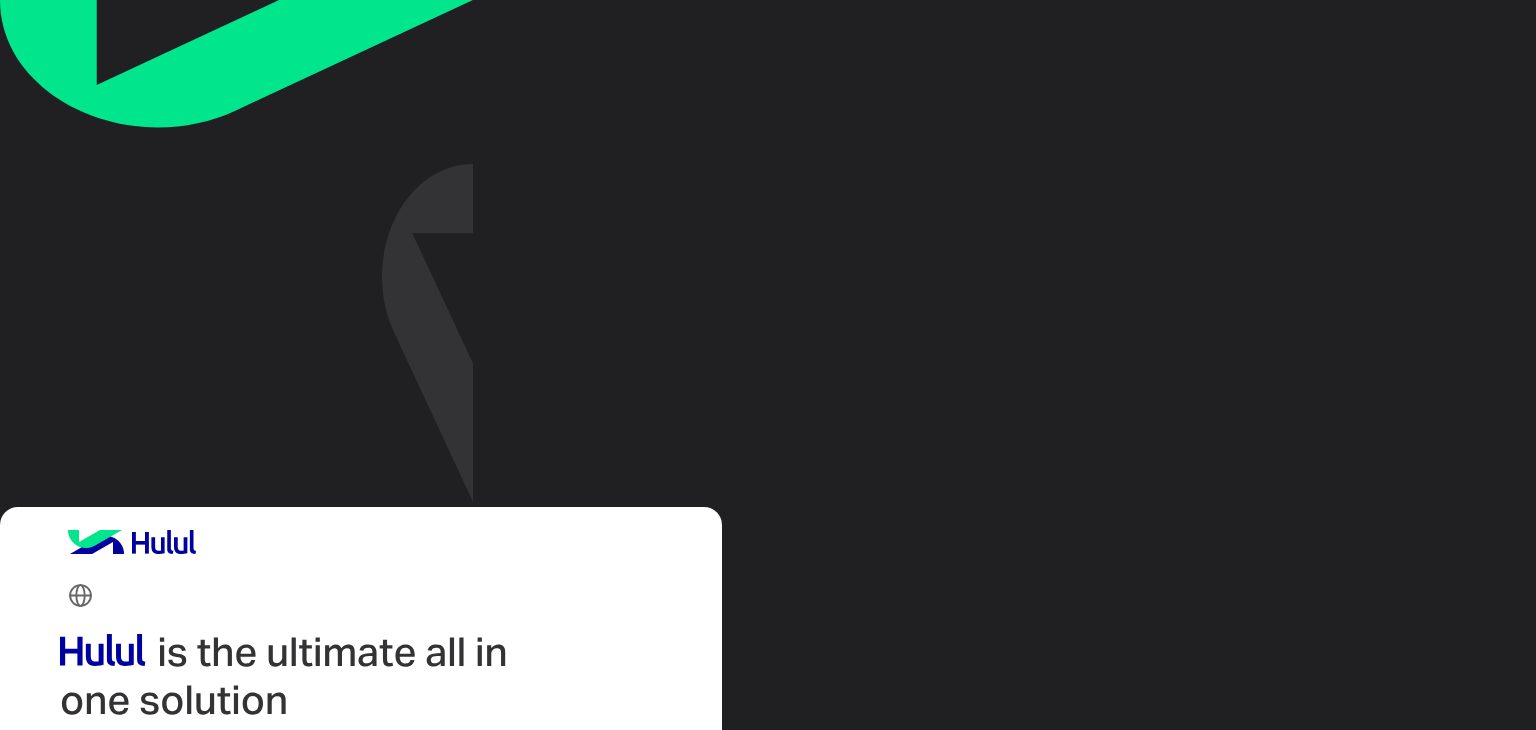 click on "to empower SMBs to unlock their potential and take their business online. Login with Google Login with Facebook Or Email  Password  visibility_off   Forgot Password?   Login  By registering, you accept our  Terms of use  and  Privacy Policy   If you don’t have an account  Sign Up" at bounding box center [768, 365] 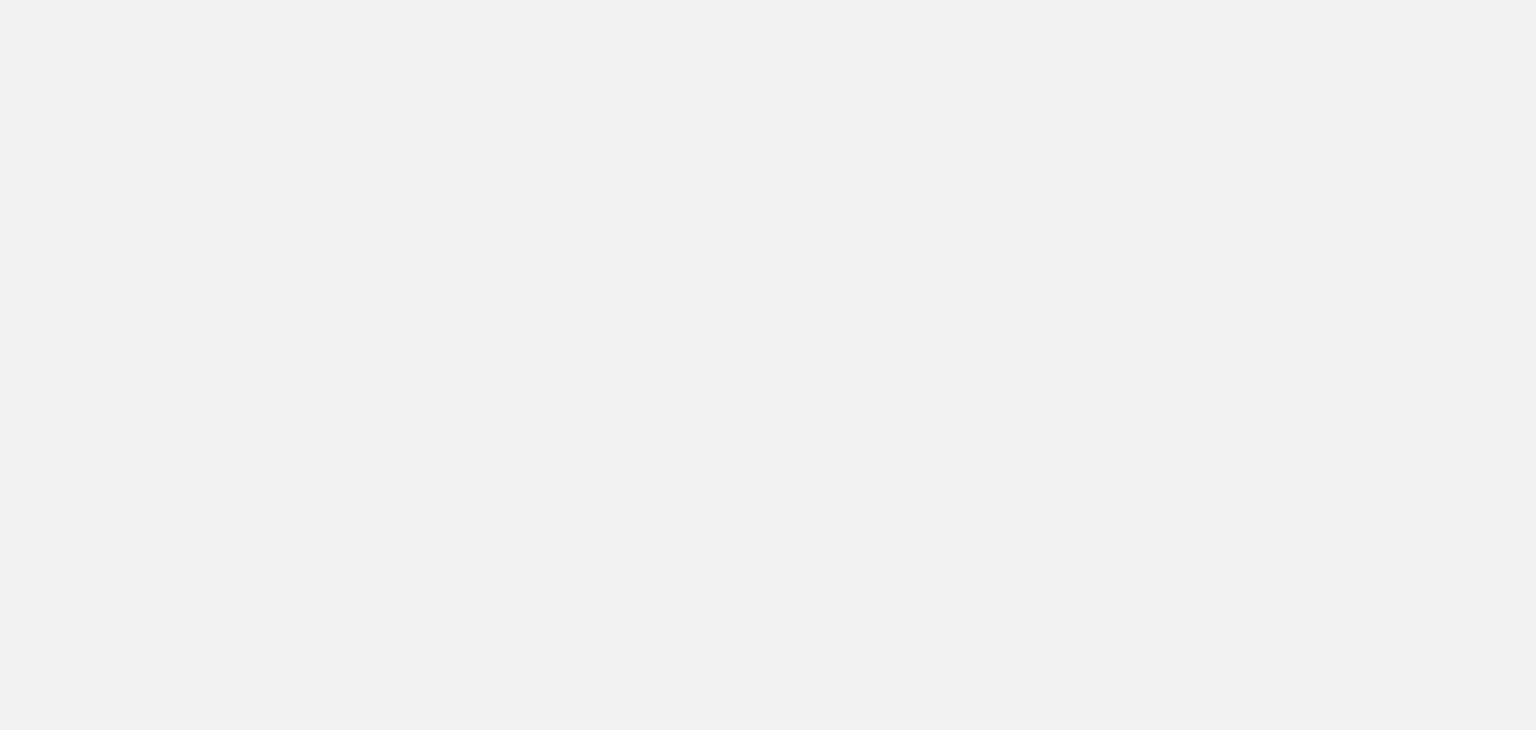 scroll, scrollTop: 0, scrollLeft: 0, axis: both 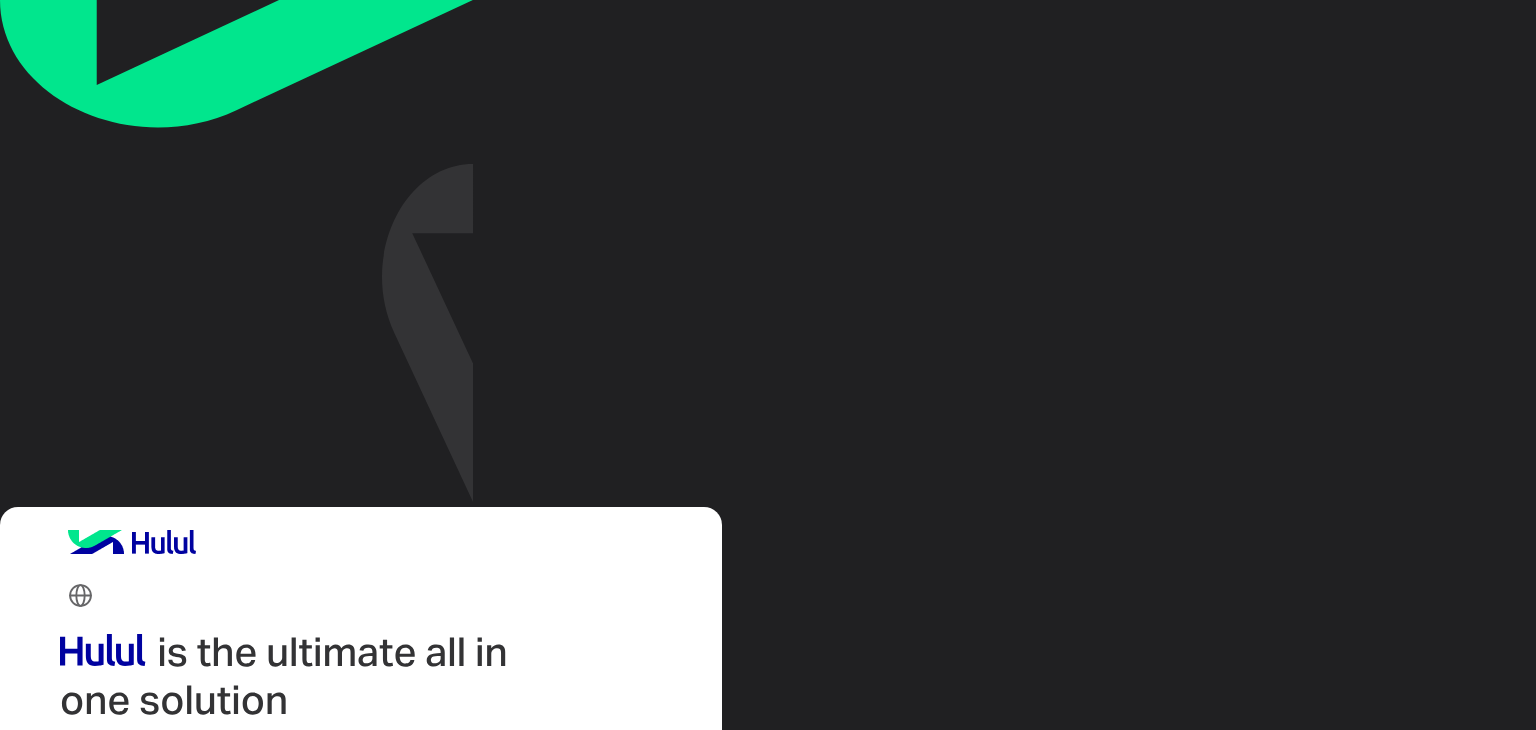 click on "Login with Google" at bounding box center [155, 853] 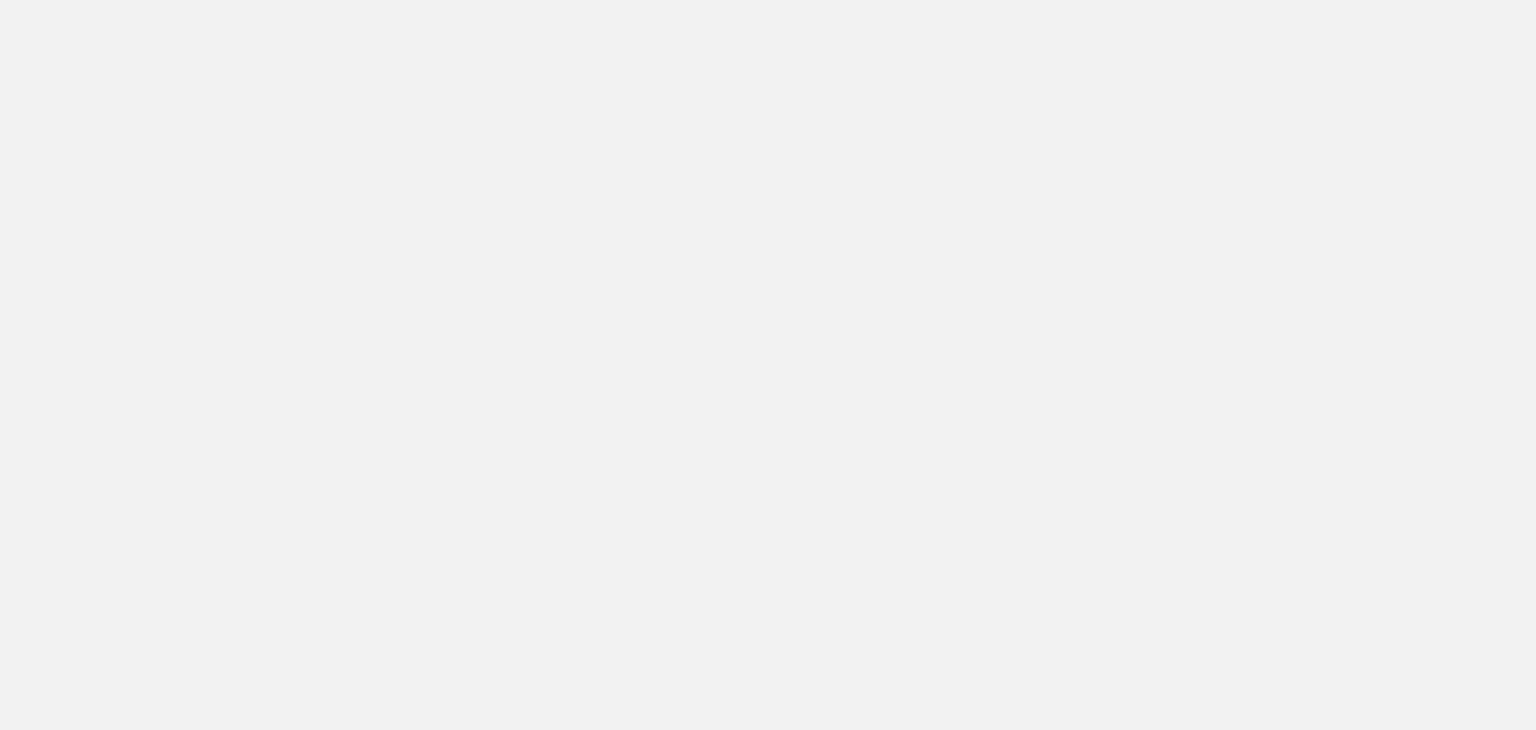scroll, scrollTop: 0, scrollLeft: 0, axis: both 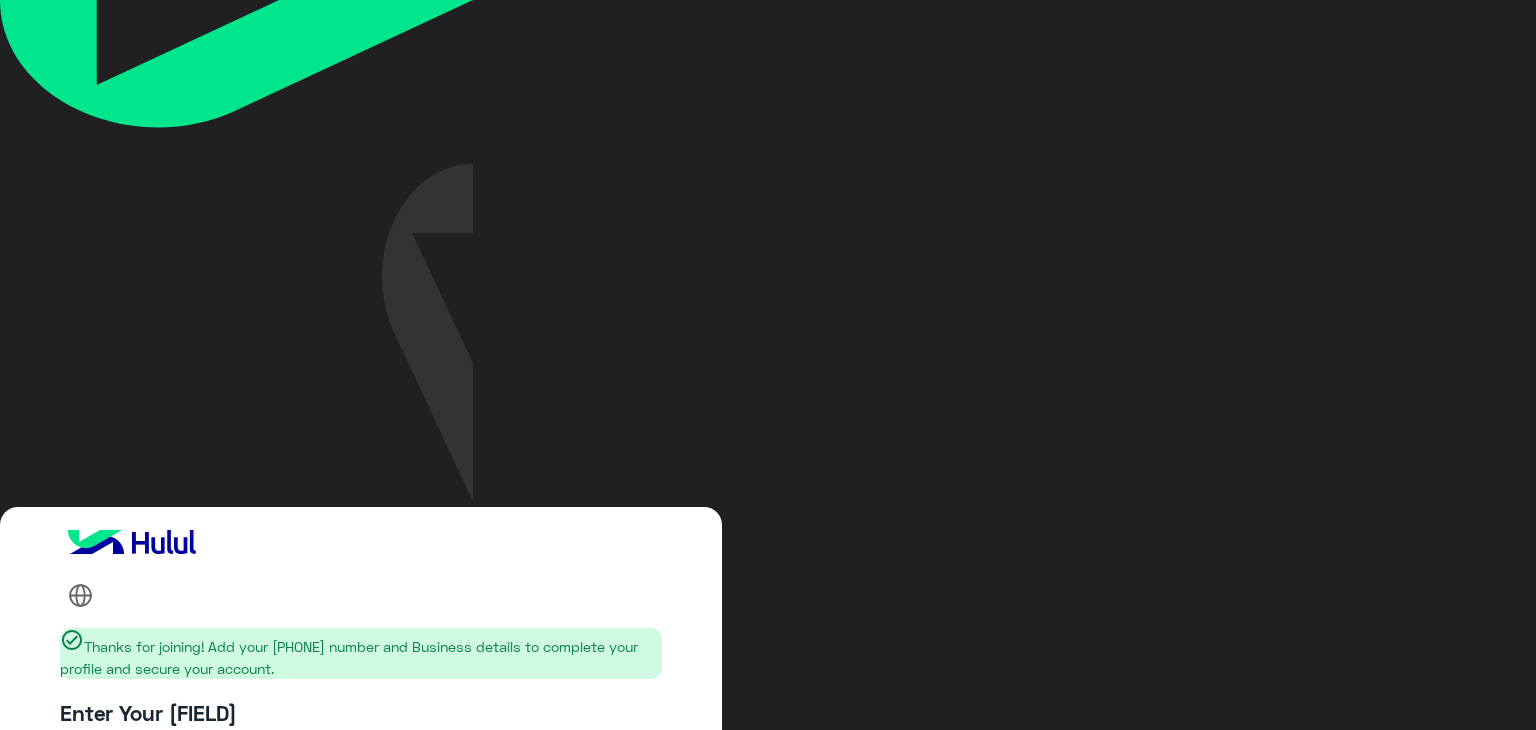 click at bounding box center (131, 813) 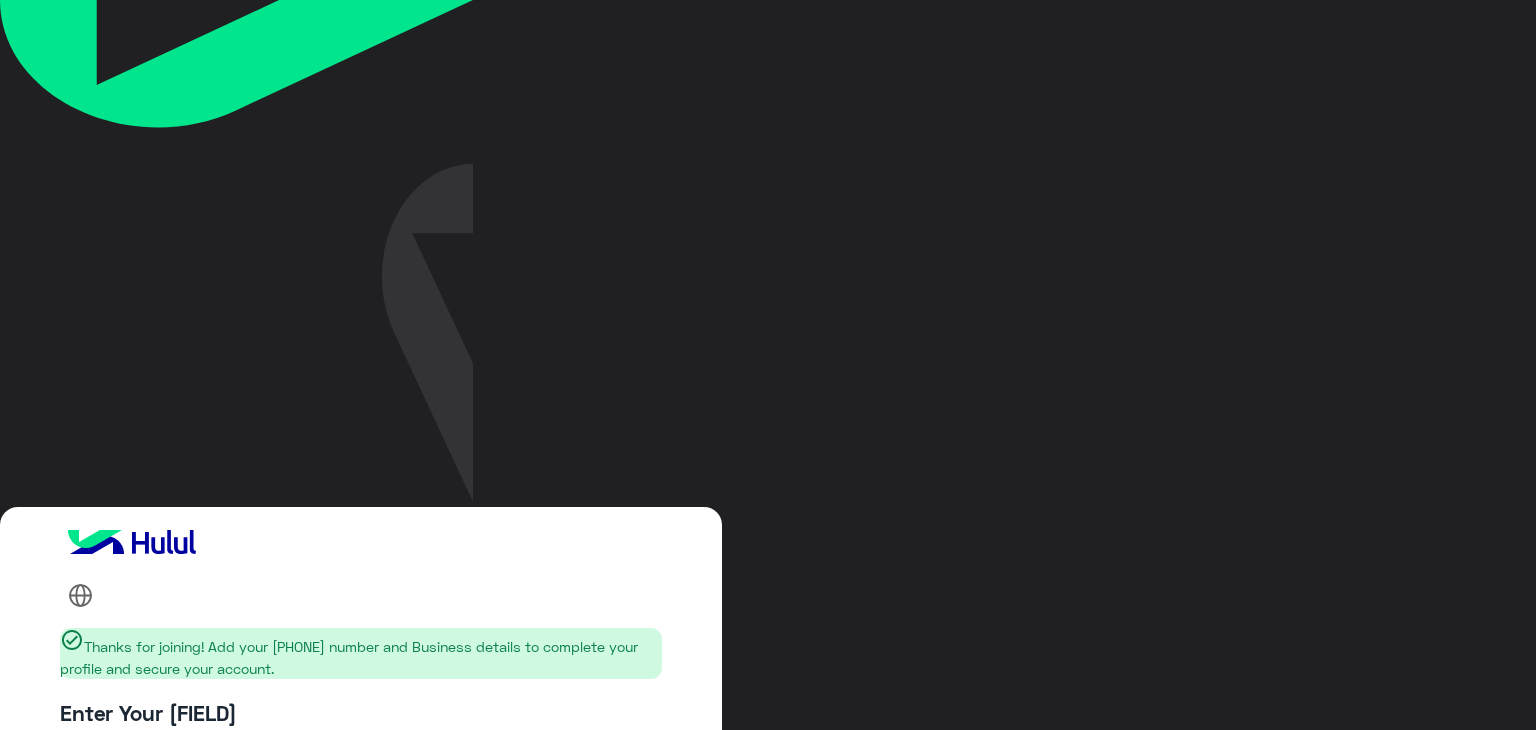 scroll, scrollTop: 74, scrollLeft: 0, axis: vertical 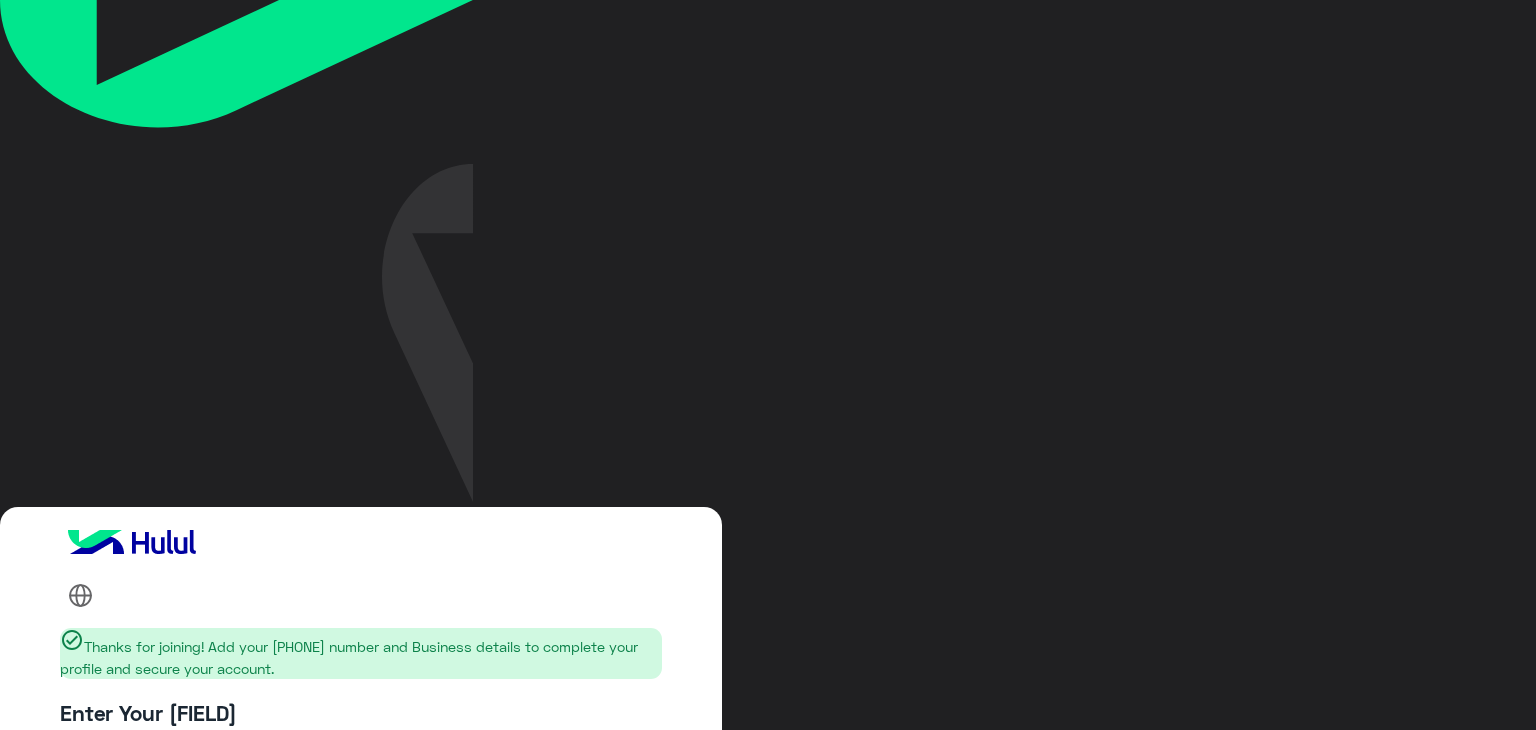 click on "[COUNTRY]" at bounding box center (130, 858) 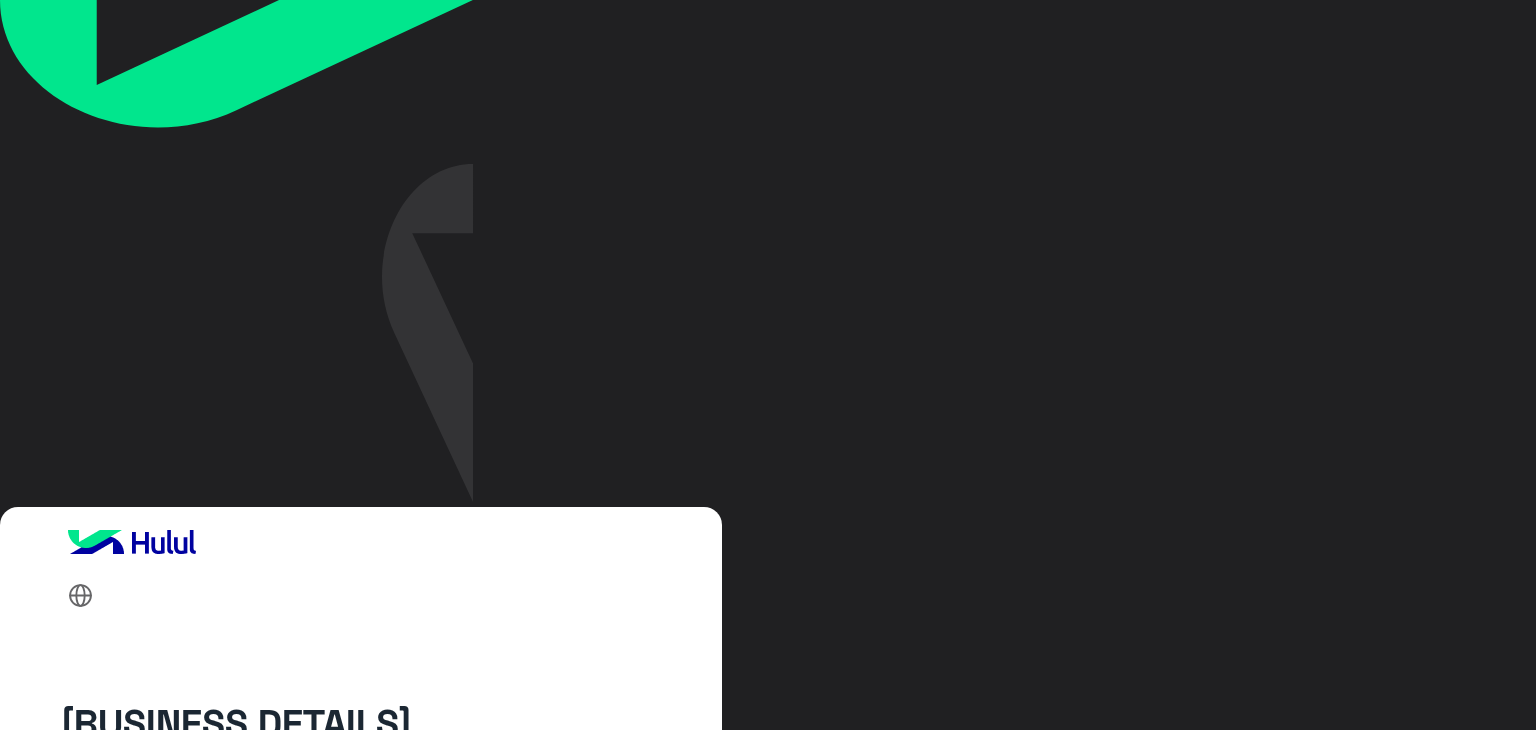 click on "[BUSINESS_EMAIL]" at bounding box center [174, 886] 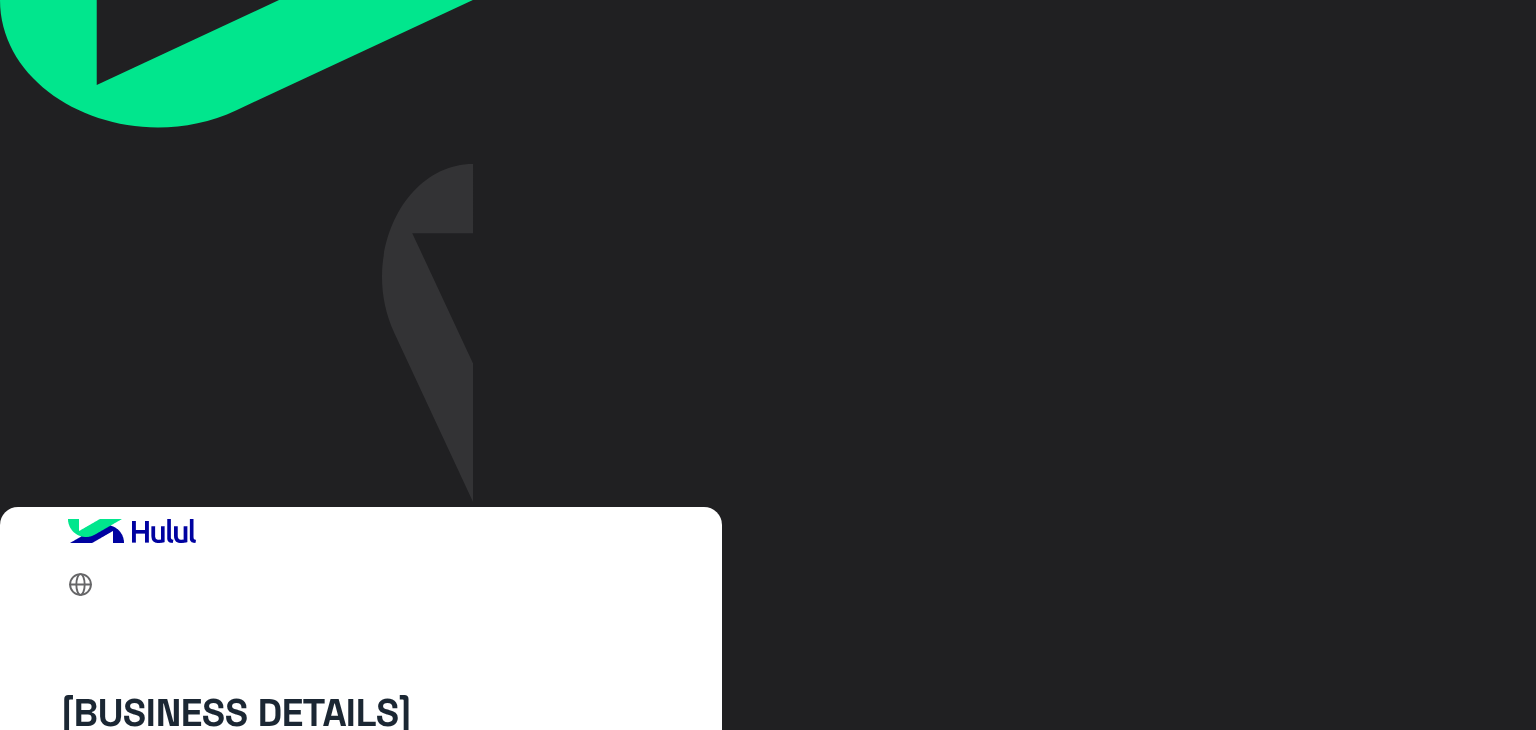 scroll, scrollTop: 0, scrollLeft: 0, axis: both 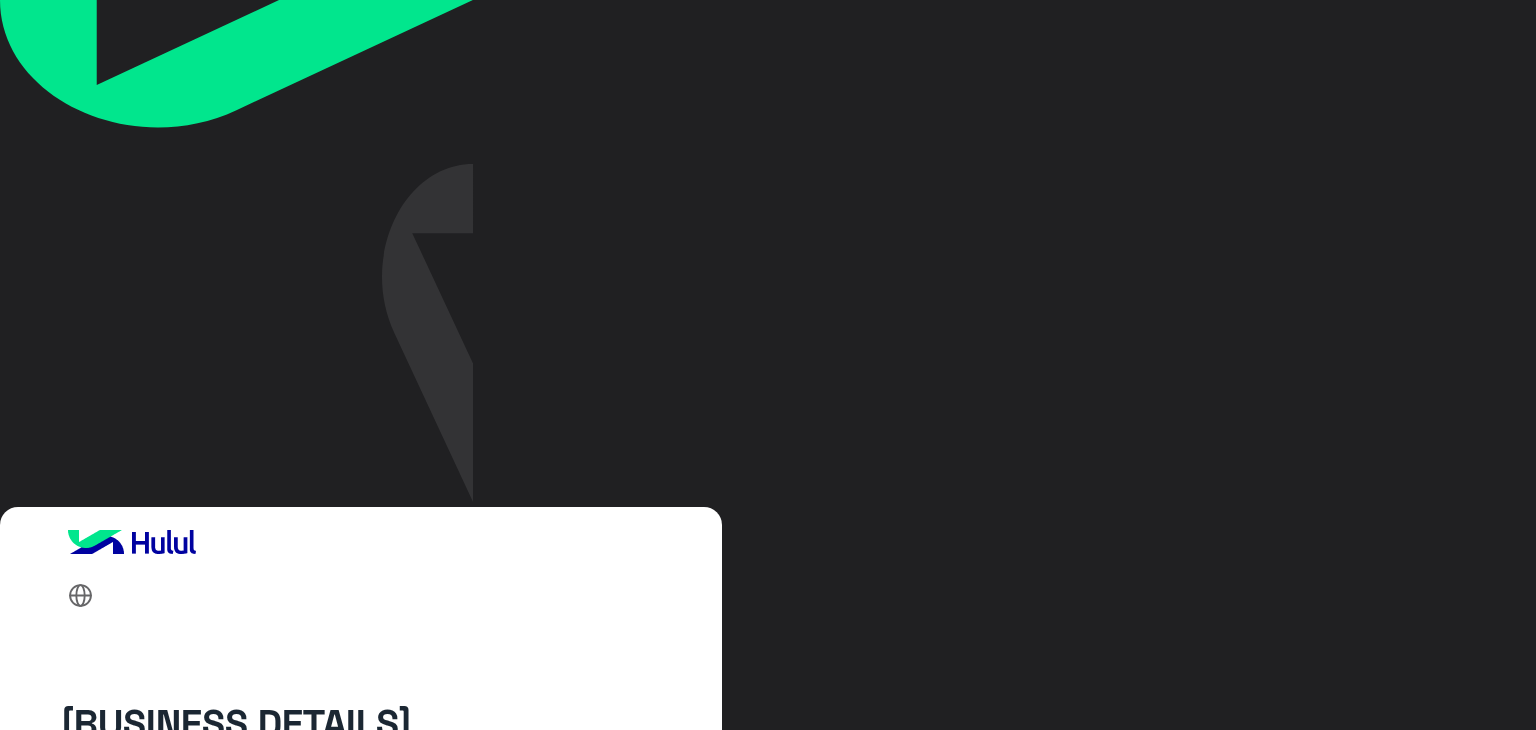 click on "[BUSINESS_EMAIL]" at bounding box center (174, 886) 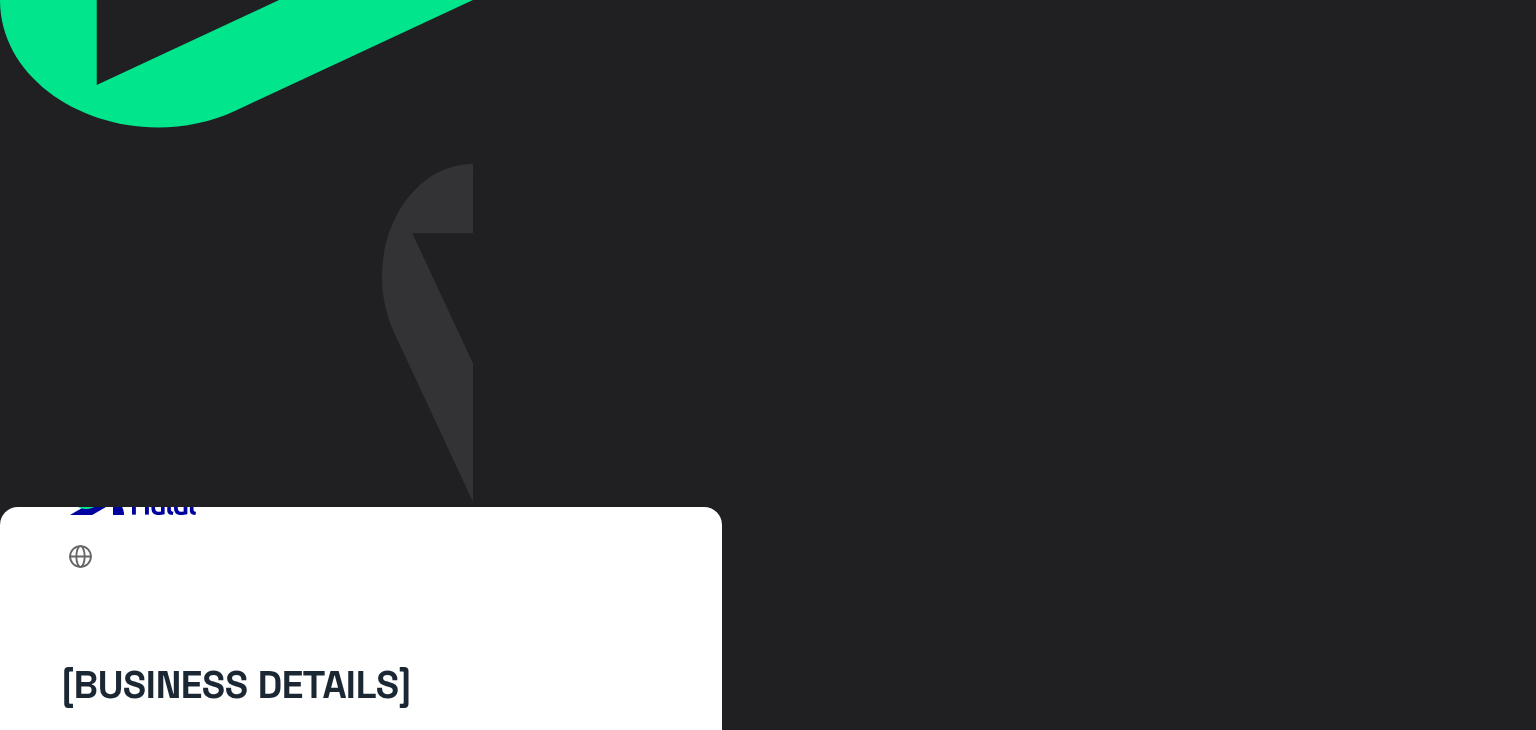 scroll, scrollTop: 117, scrollLeft: 0, axis: vertical 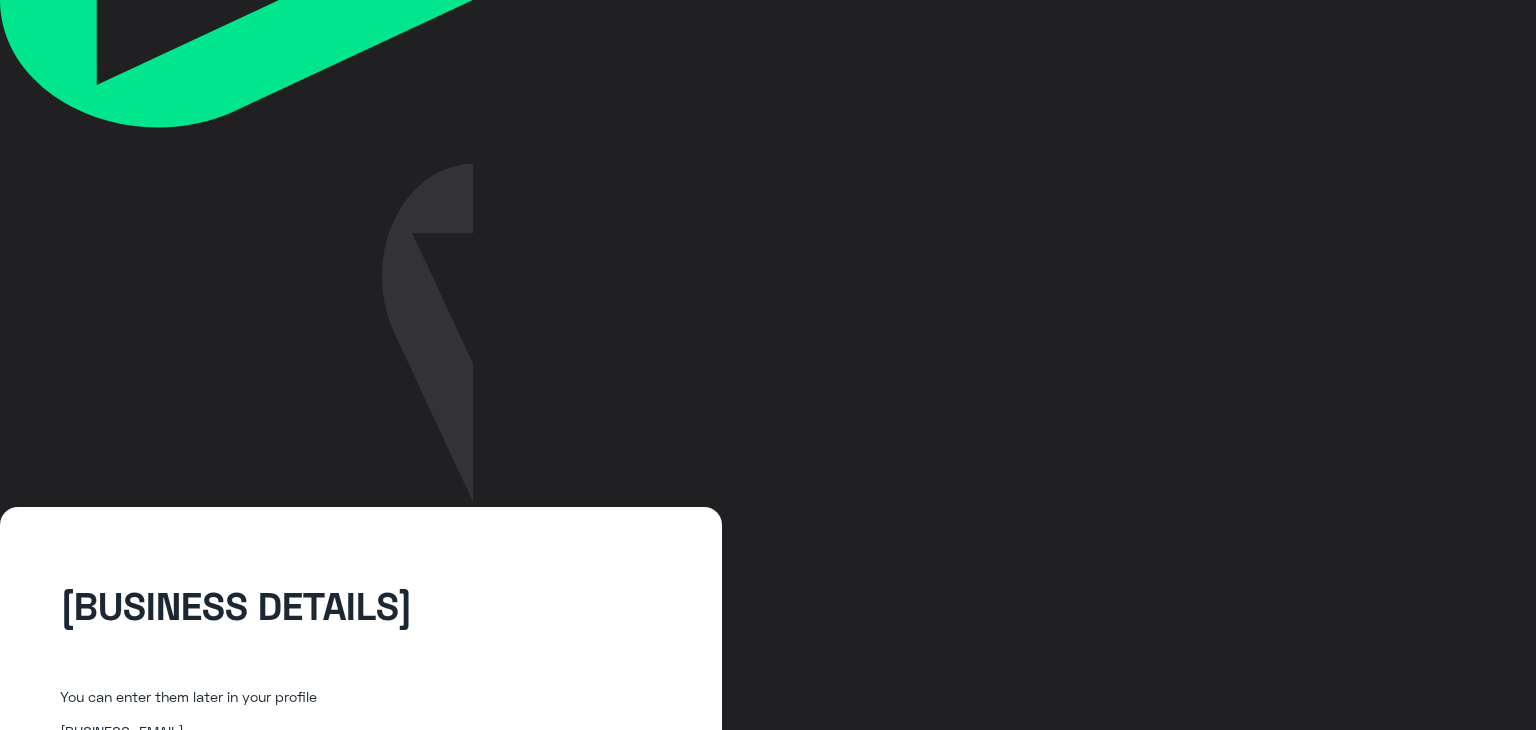 click at bounding box center [373, 1002] 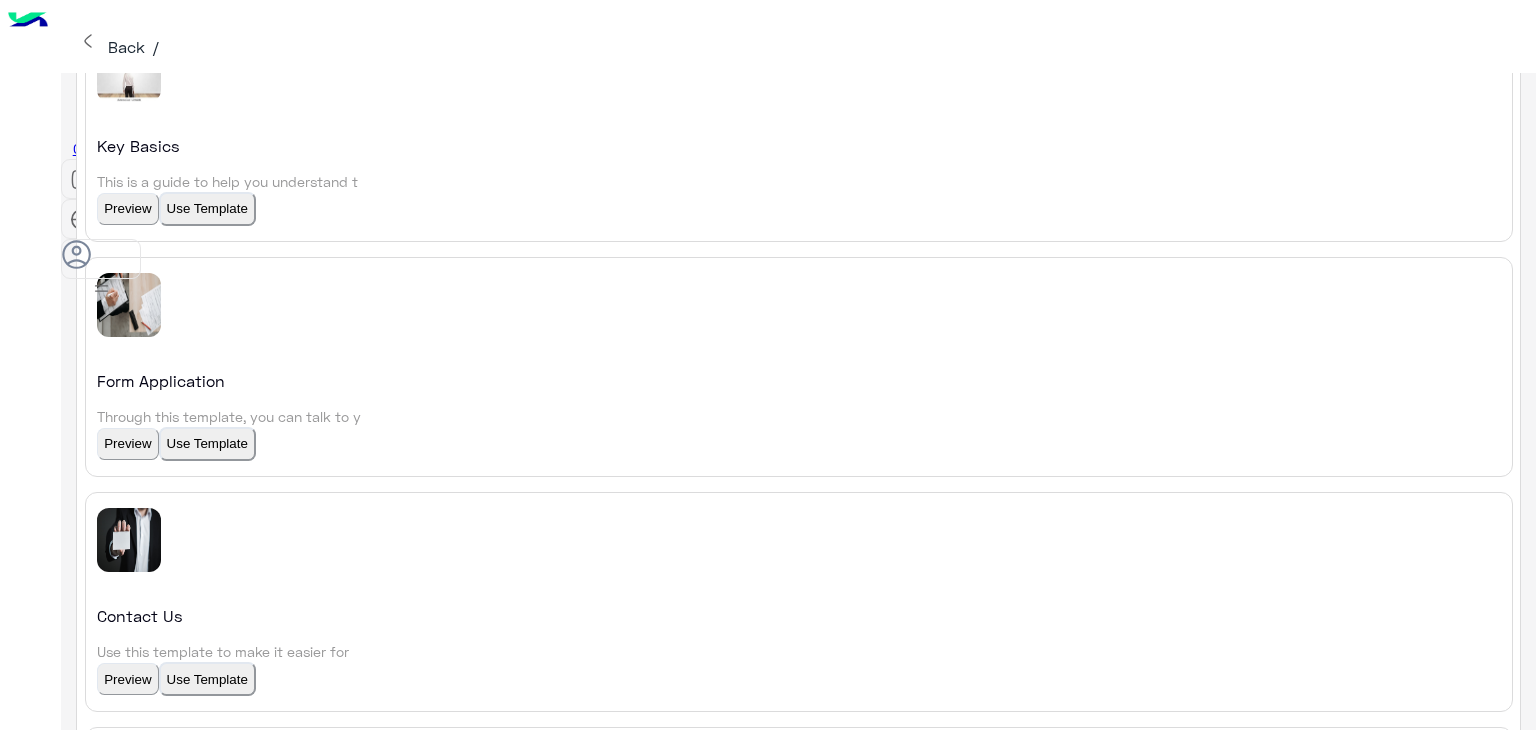 scroll, scrollTop: 800, scrollLeft: 0, axis: vertical 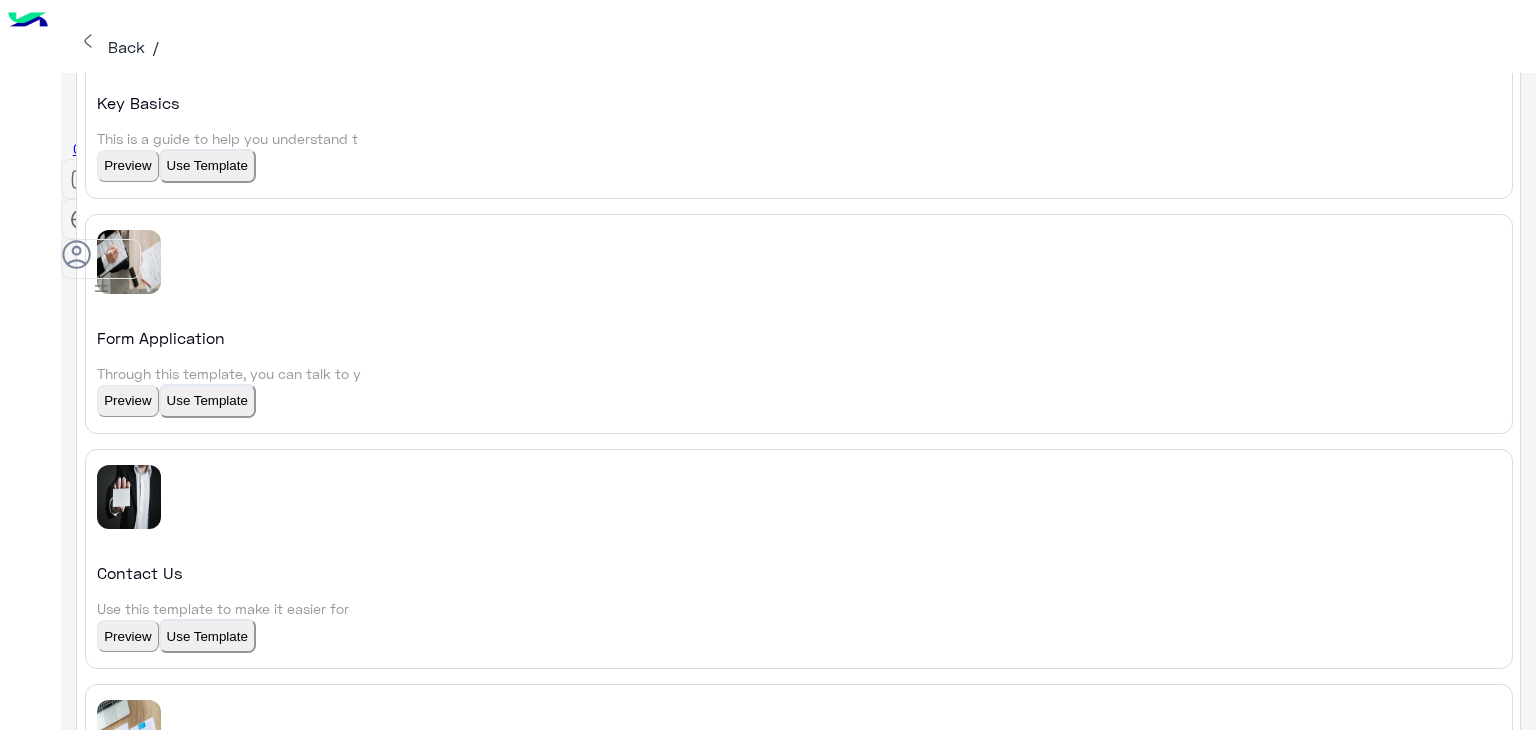 click on "Preview" at bounding box center [127, 2752] 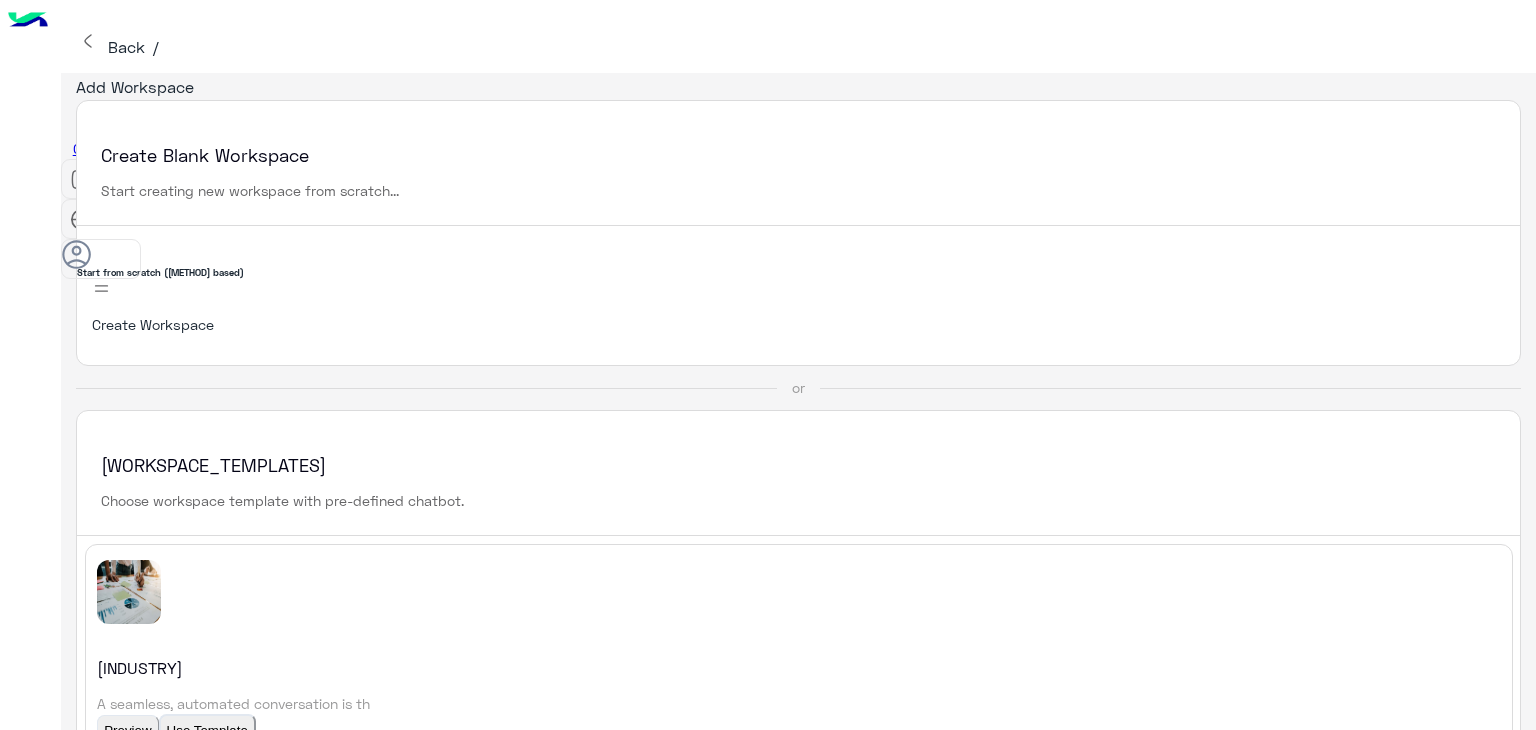 scroll, scrollTop: 0, scrollLeft: 0, axis: both 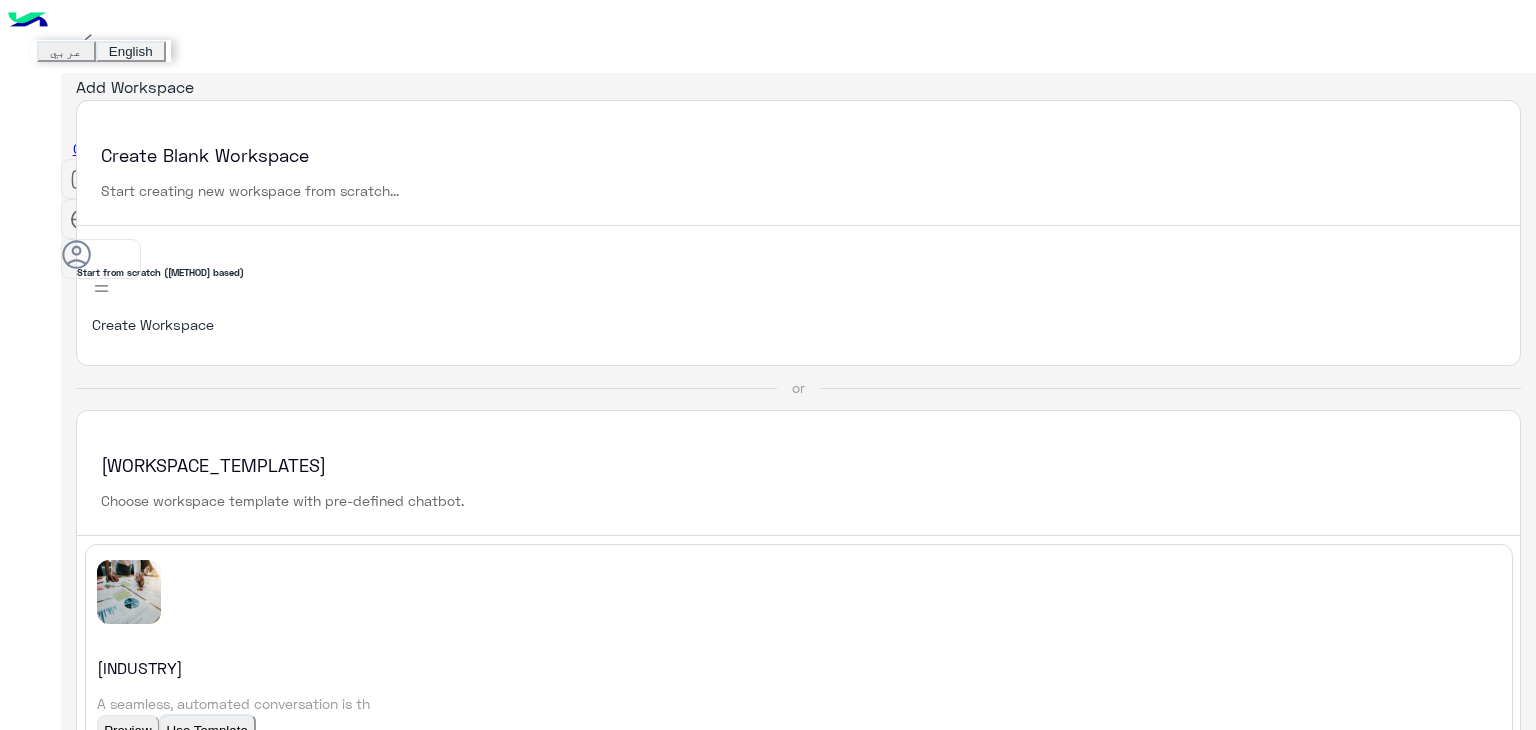 click on "عربي" at bounding box center [66, 51] 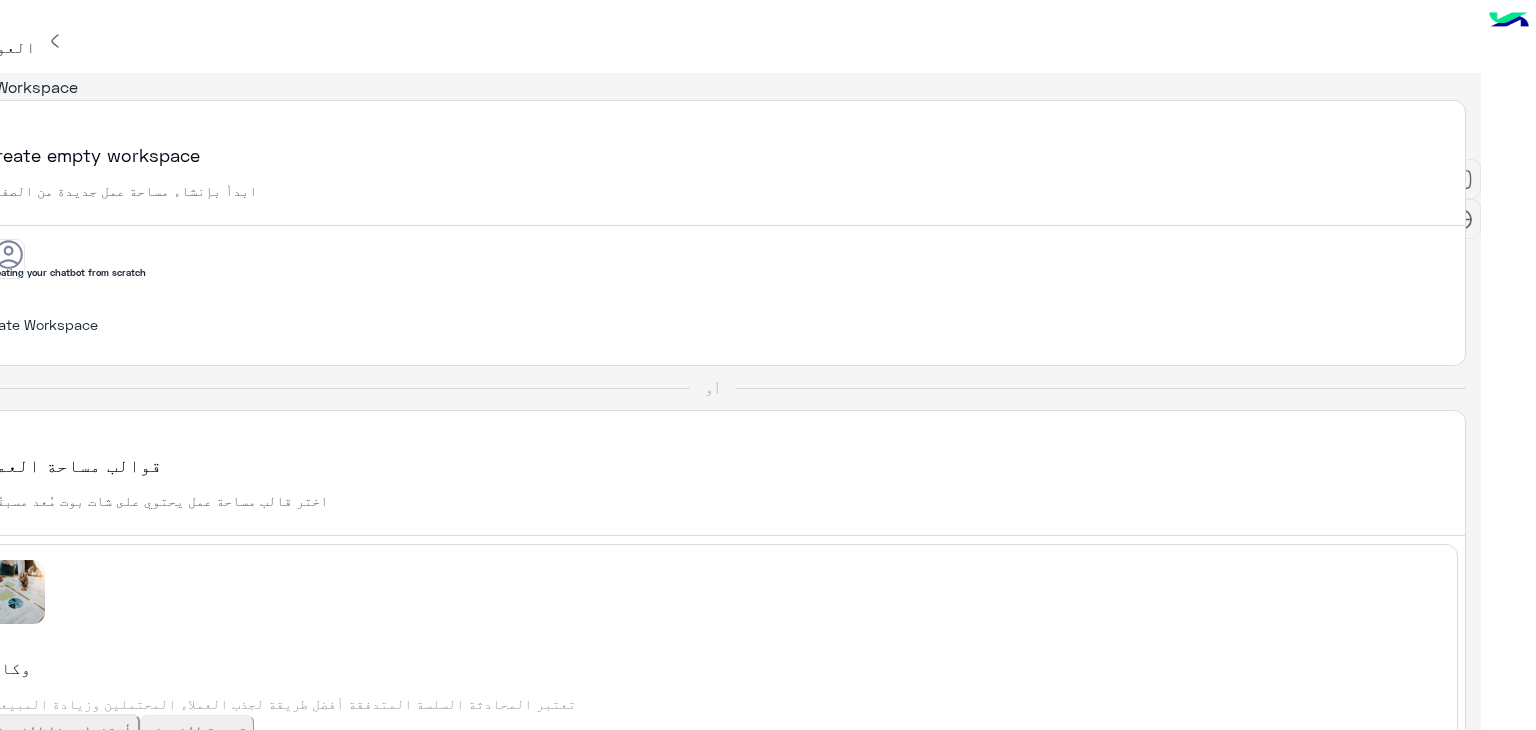click on "Create Workspace" at bounding box center [713, 324] 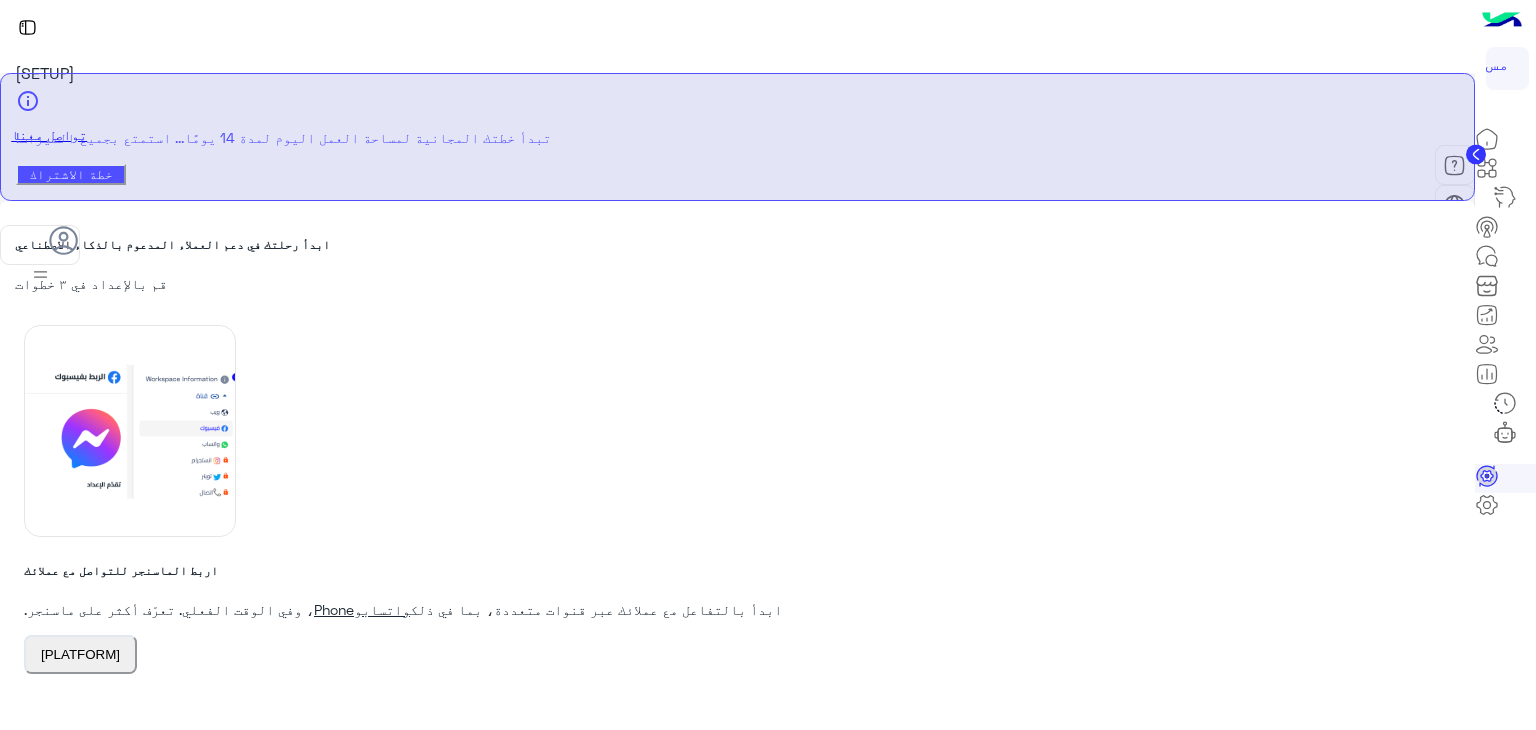 click on "واتساب" at bounding box center (386, 609) 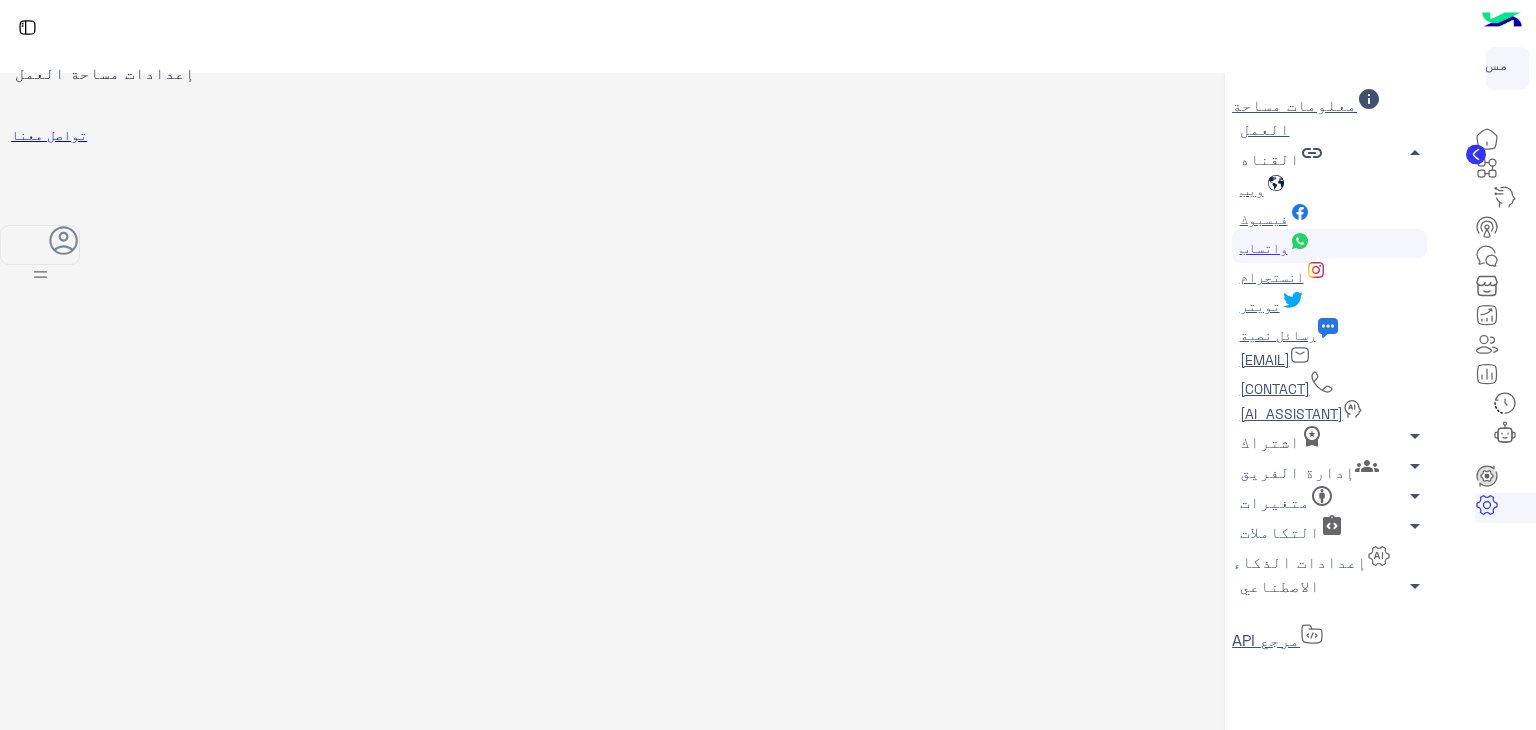 scroll, scrollTop: 0, scrollLeft: 0, axis: both 